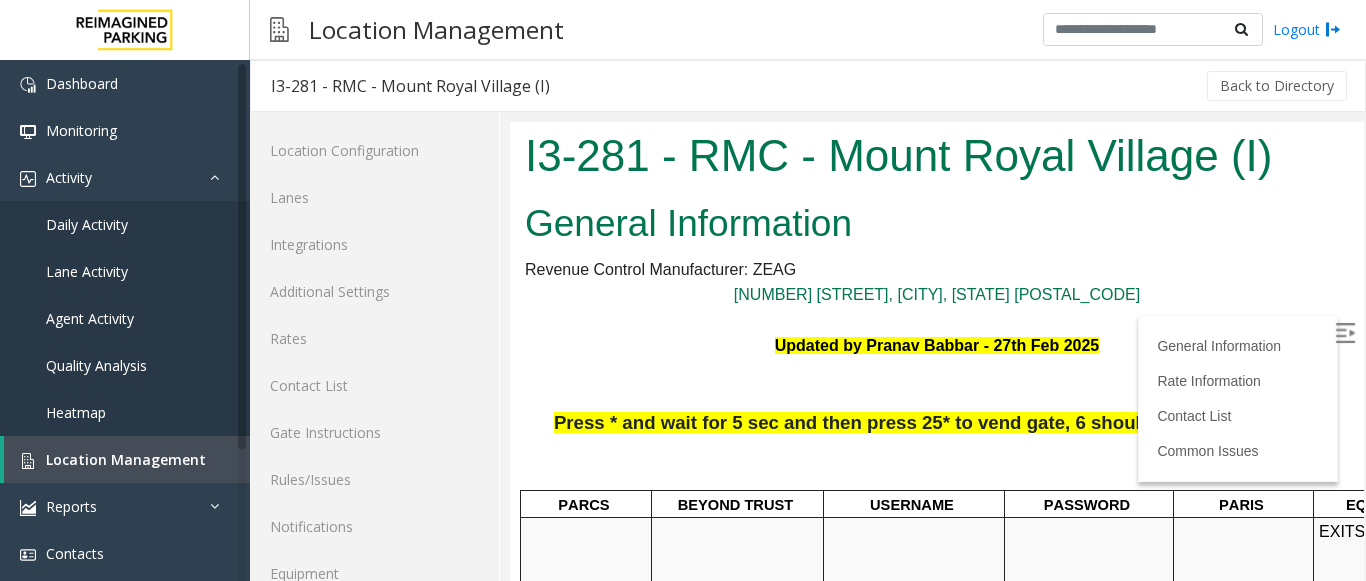 scroll, scrollTop: 700, scrollLeft: 282, axis: both 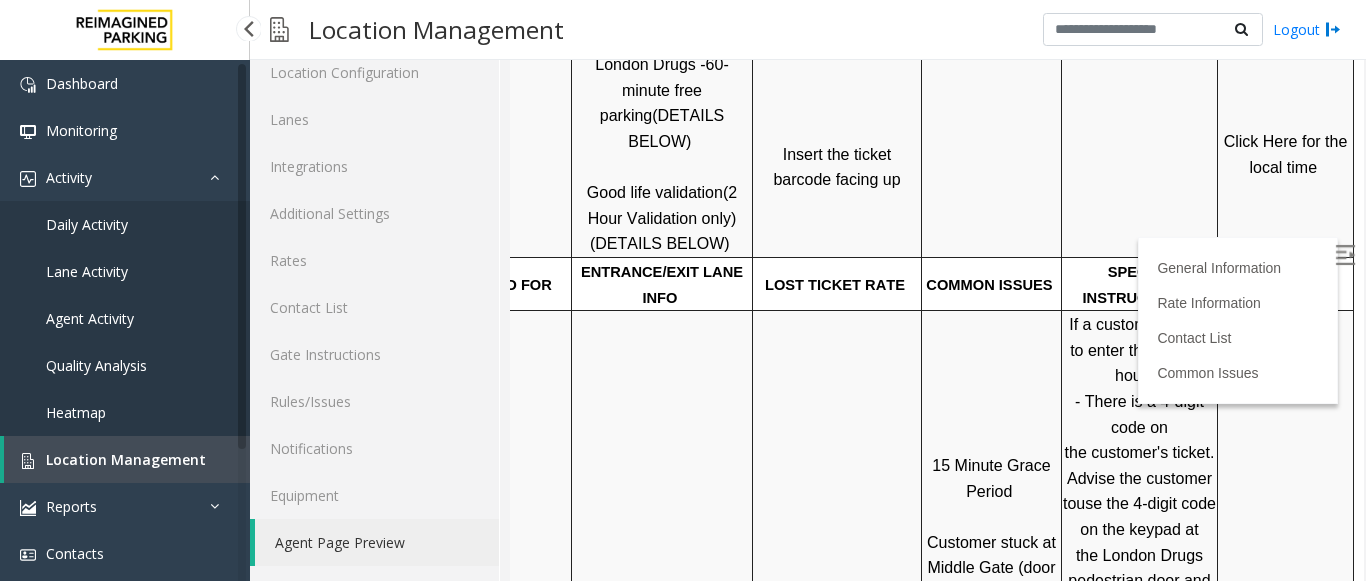 click on "Location Management" at bounding box center [127, 459] 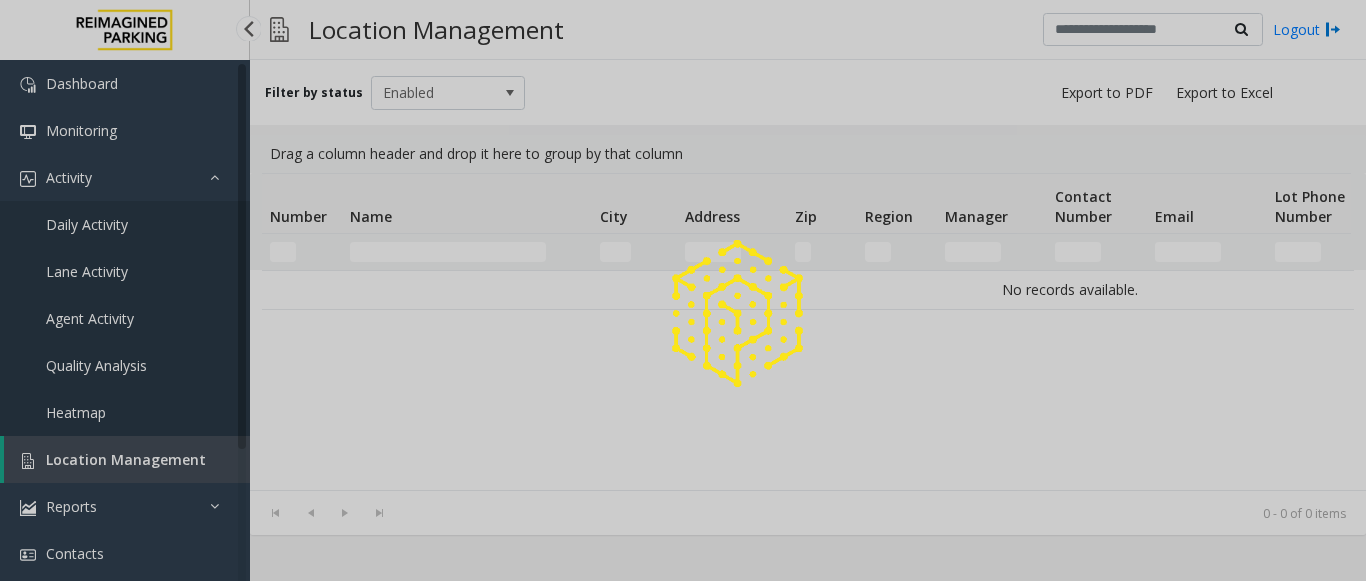scroll, scrollTop: 0, scrollLeft: 0, axis: both 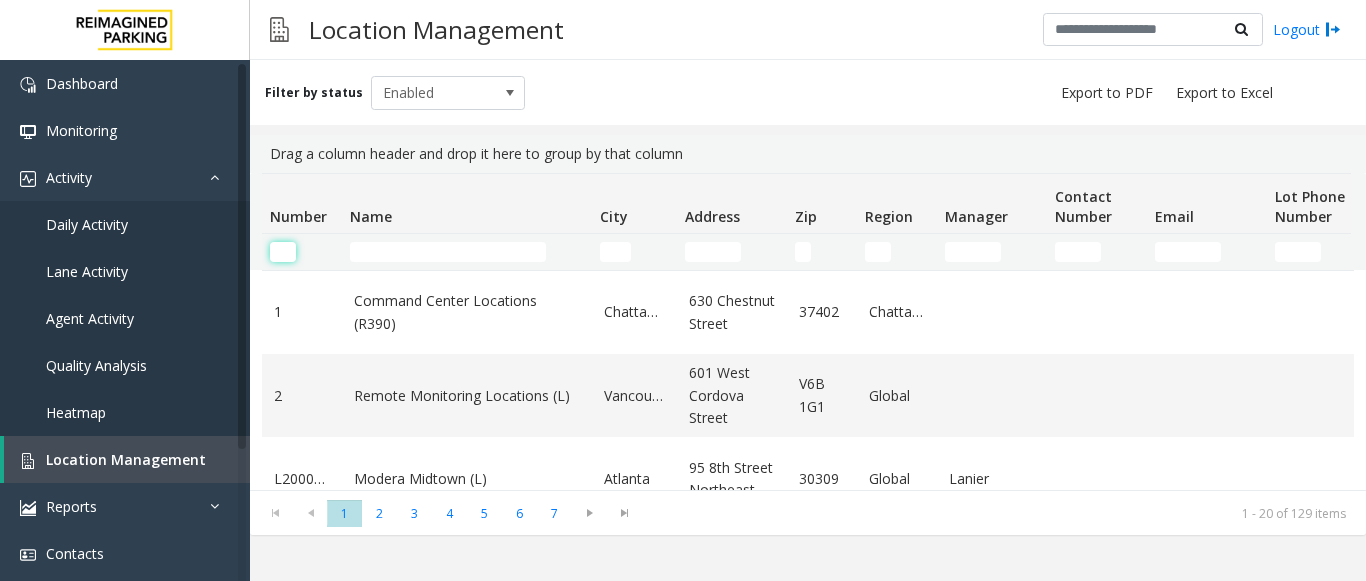 click 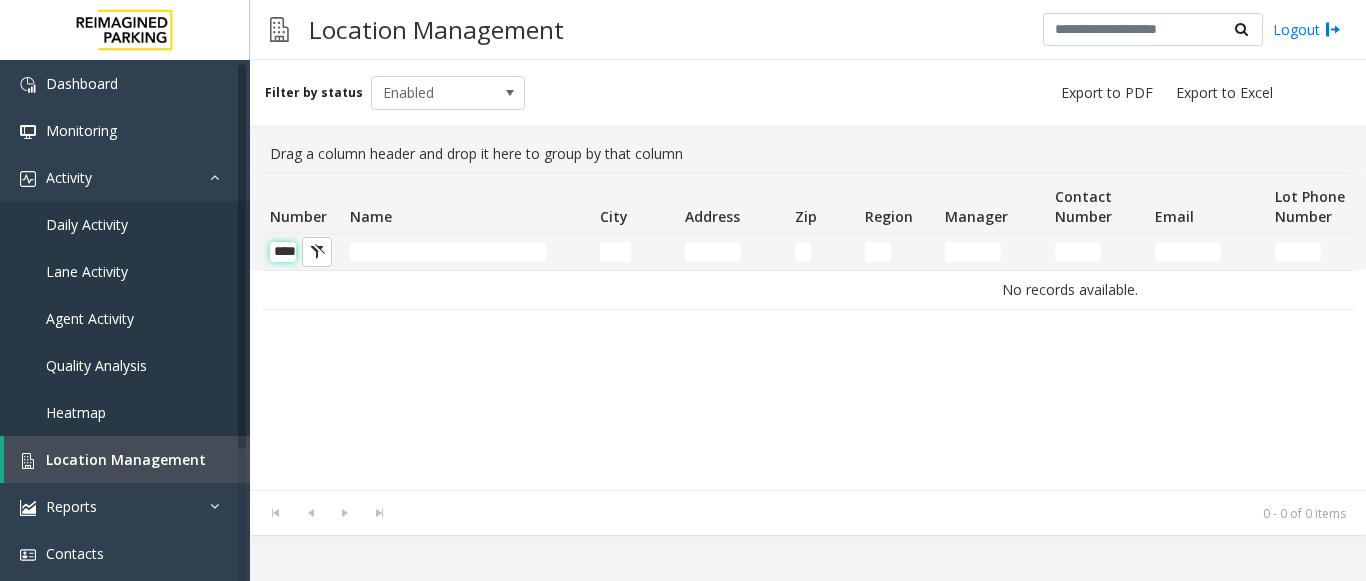 scroll, scrollTop: 0, scrollLeft: 17, axis: horizontal 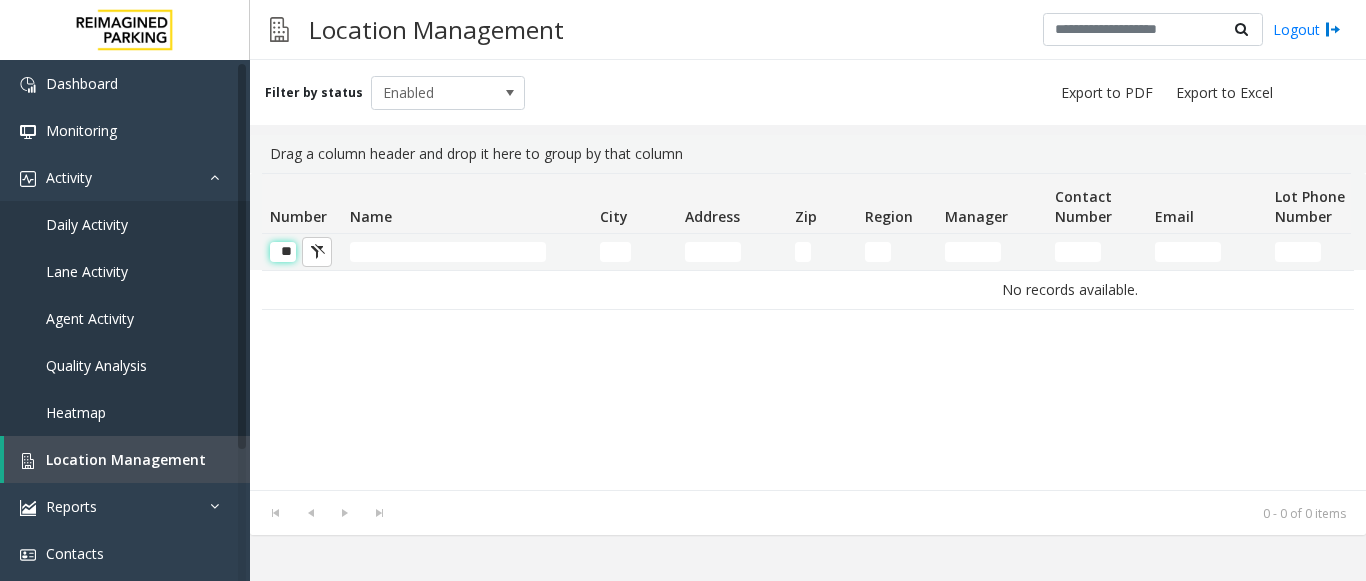 type on "*" 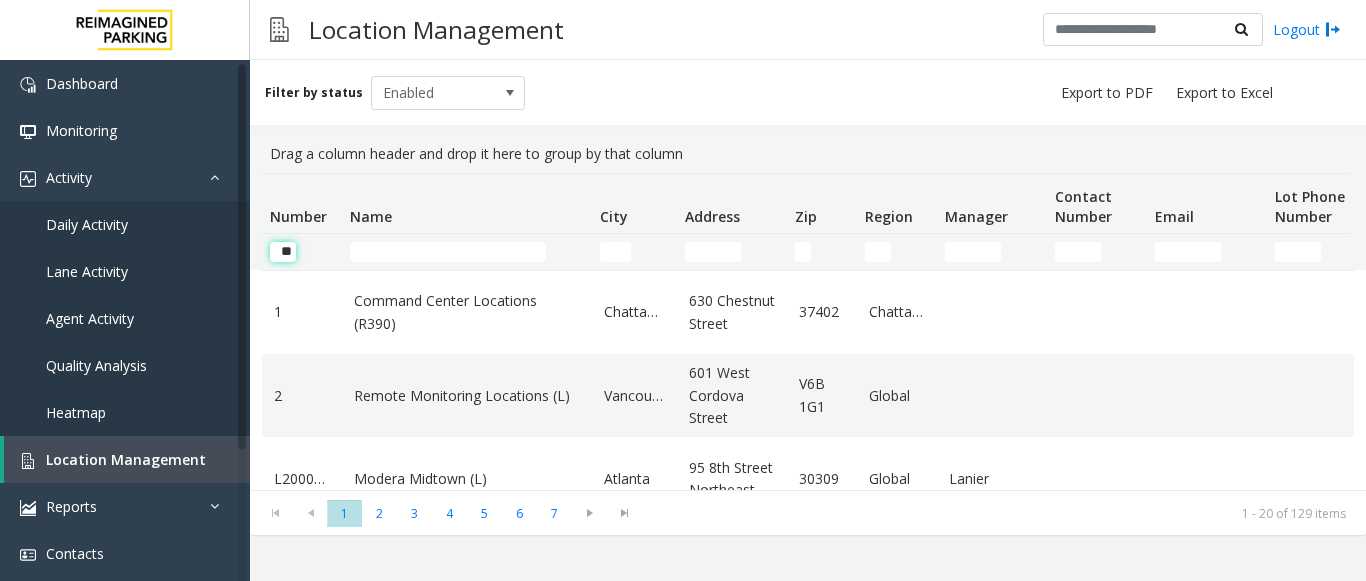 scroll, scrollTop: 0, scrollLeft: 1, axis: horizontal 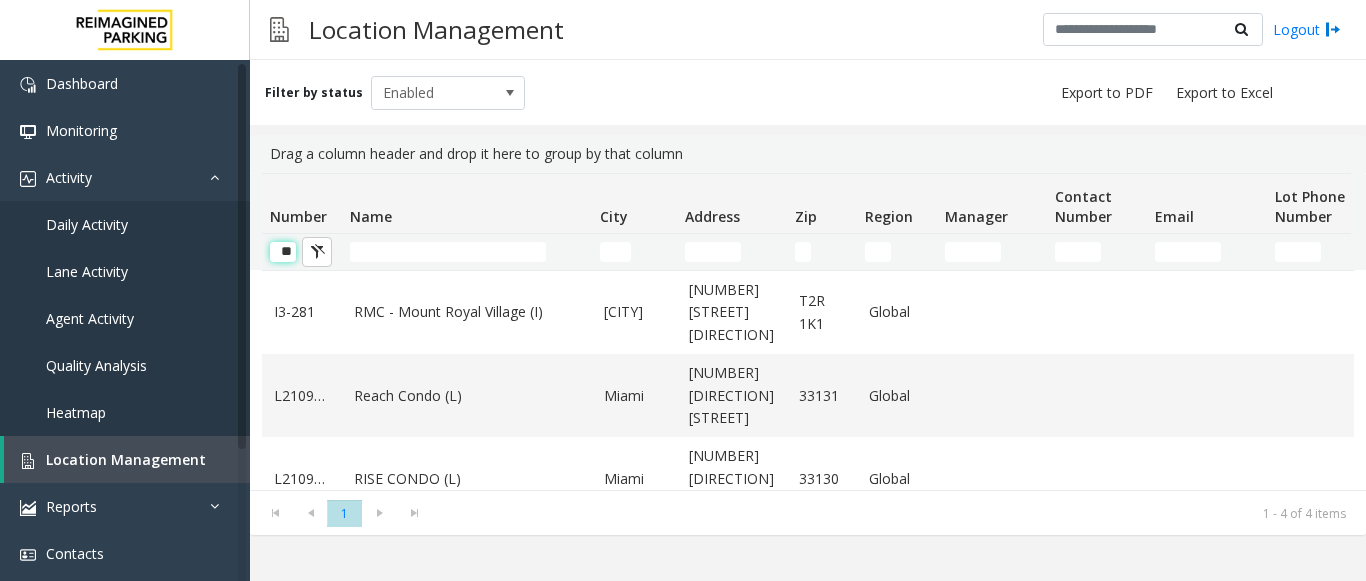 type on "*" 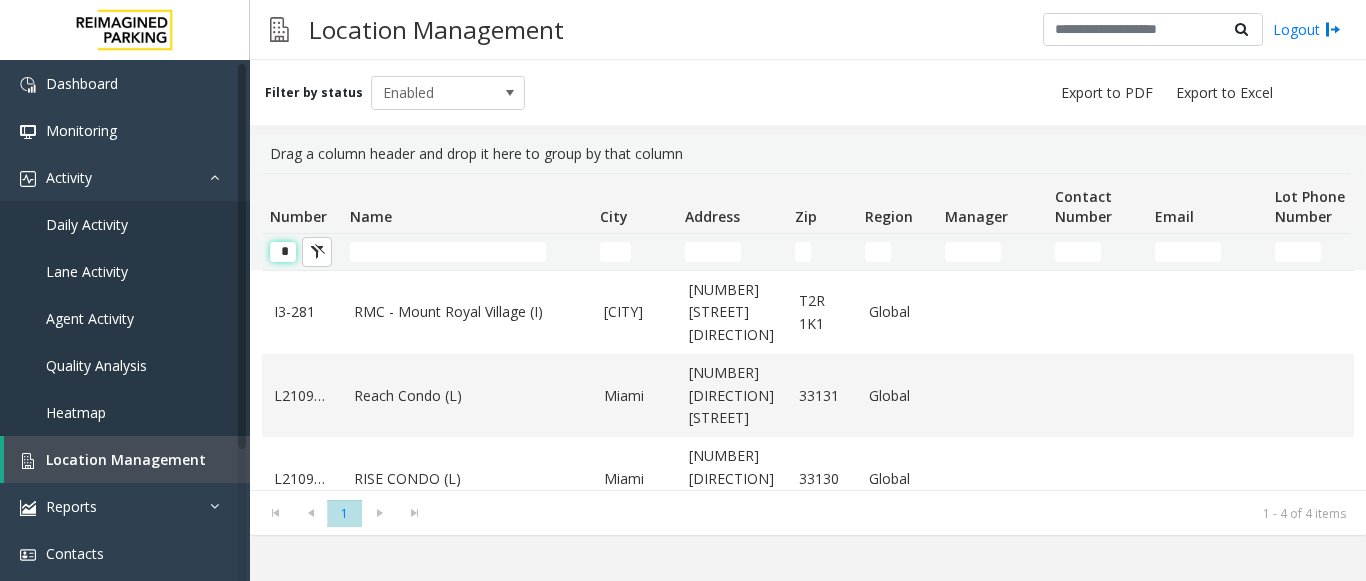 scroll, scrollTop: 0, scrollLeft: 0, axis: both 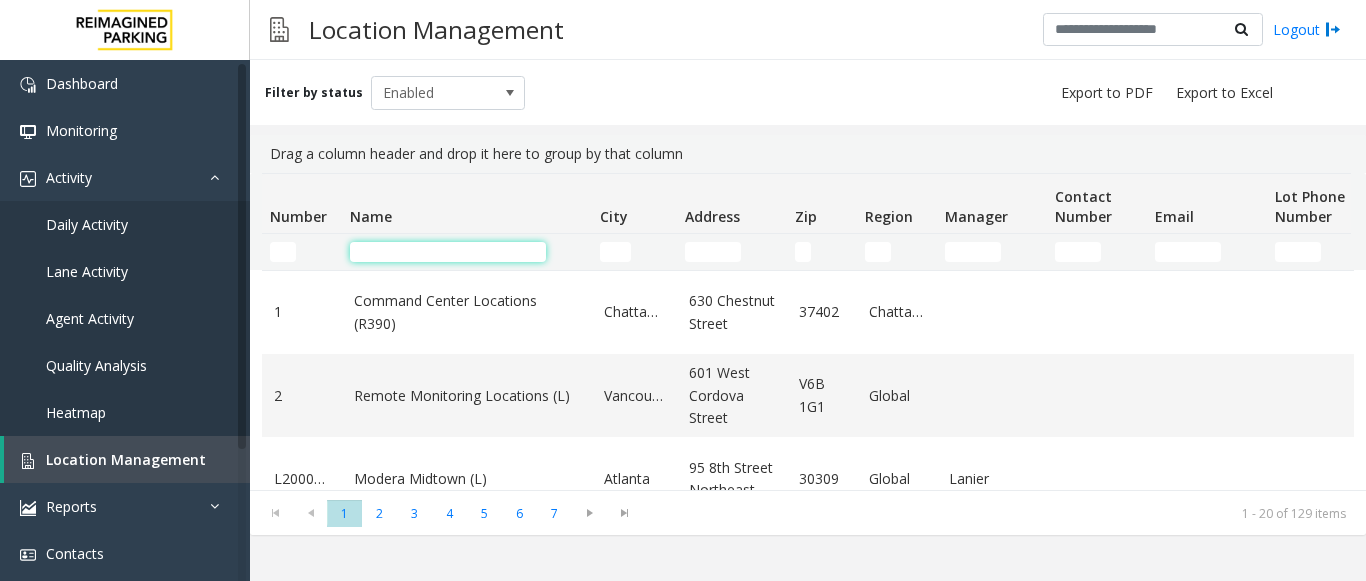click 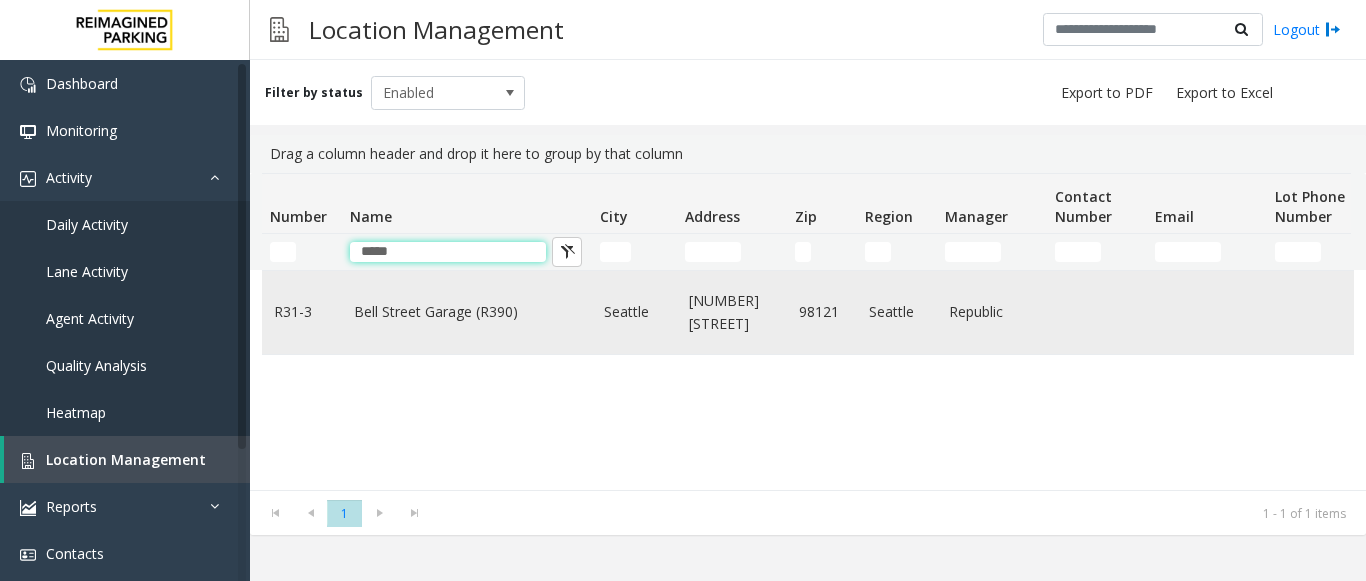 type on "****" 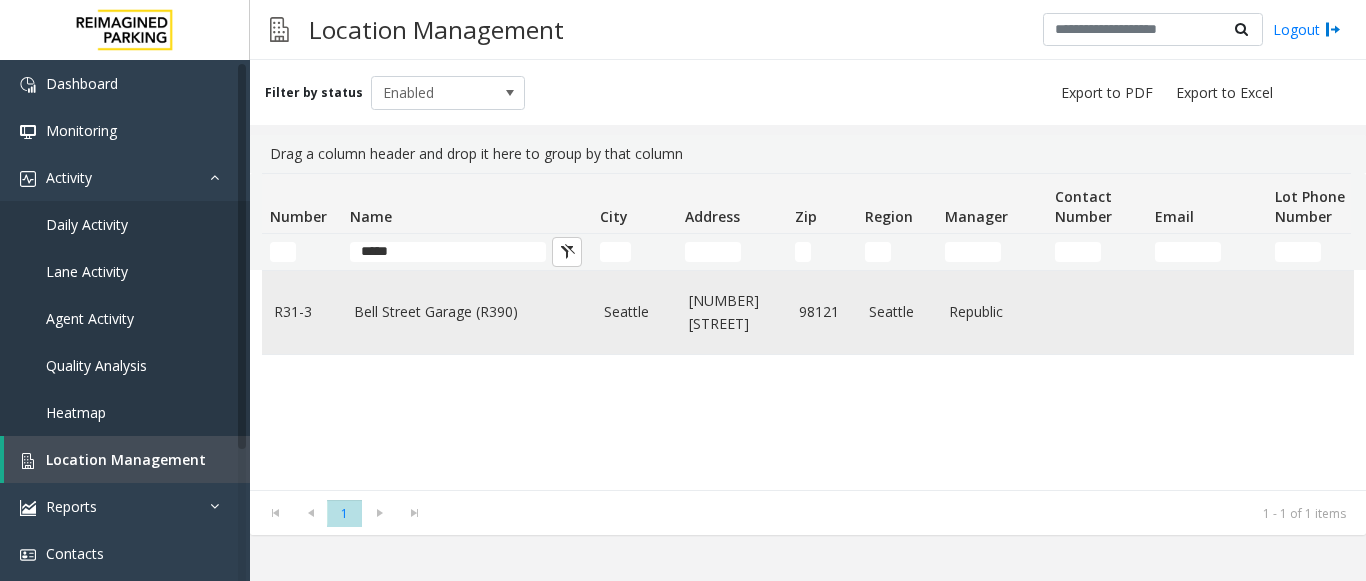click on "Bell Street Garage (R390)" 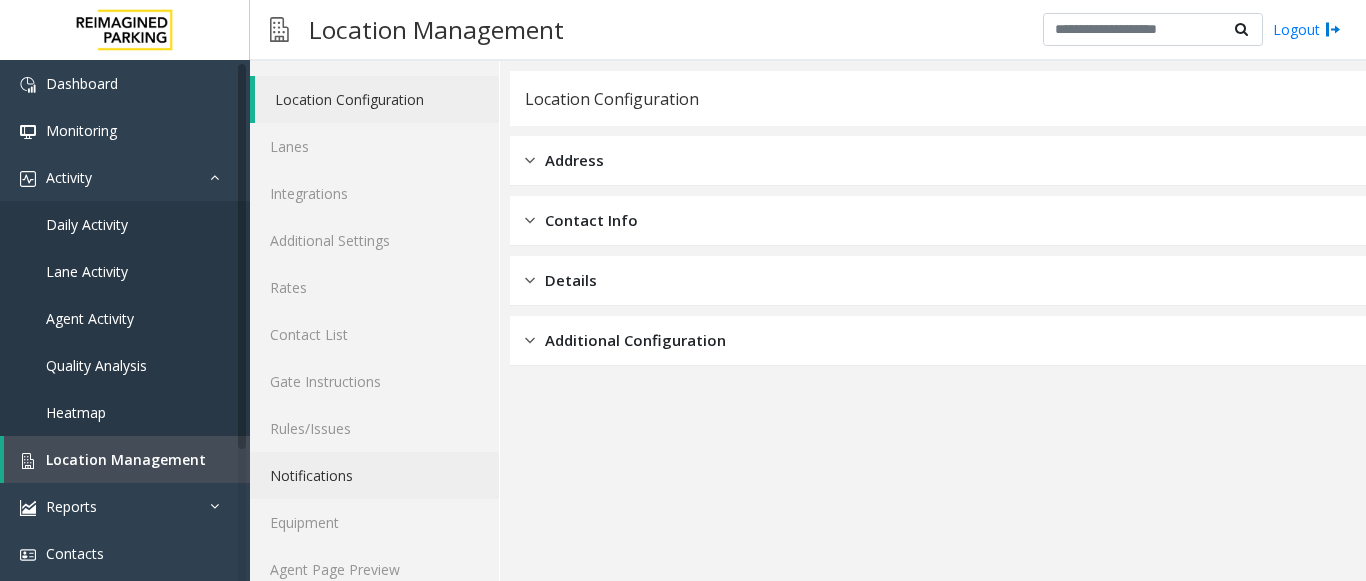 scroll, scrollTop: 78, scrollLeft: 0, axis: vertical 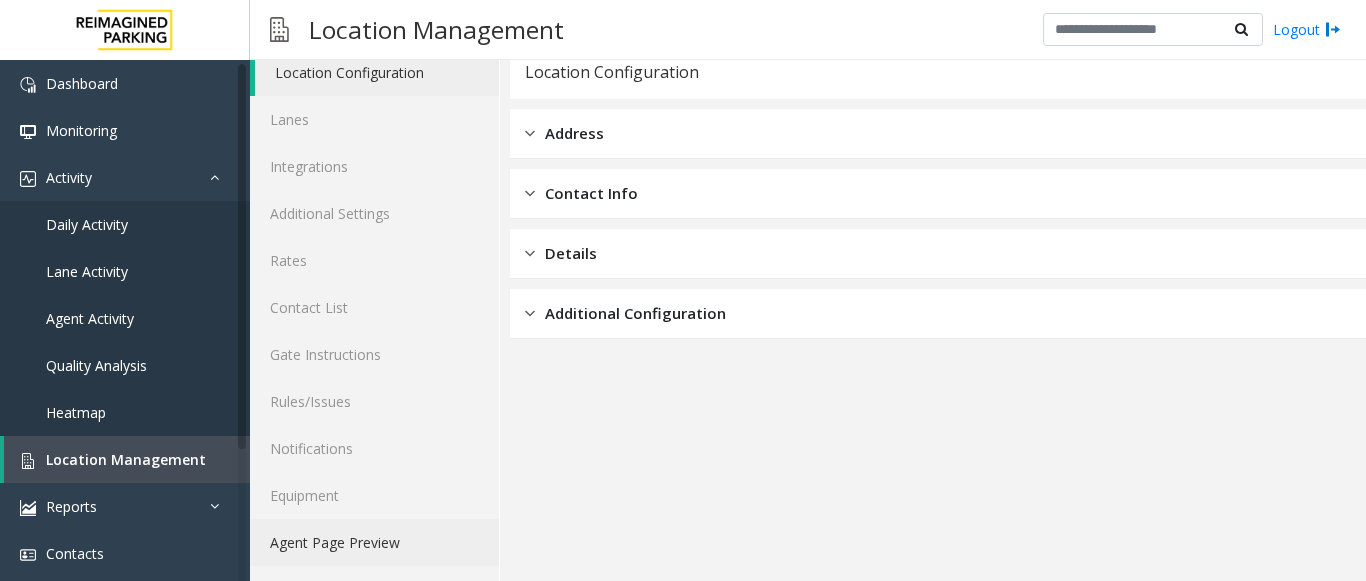 click on "Agent Page Preview" 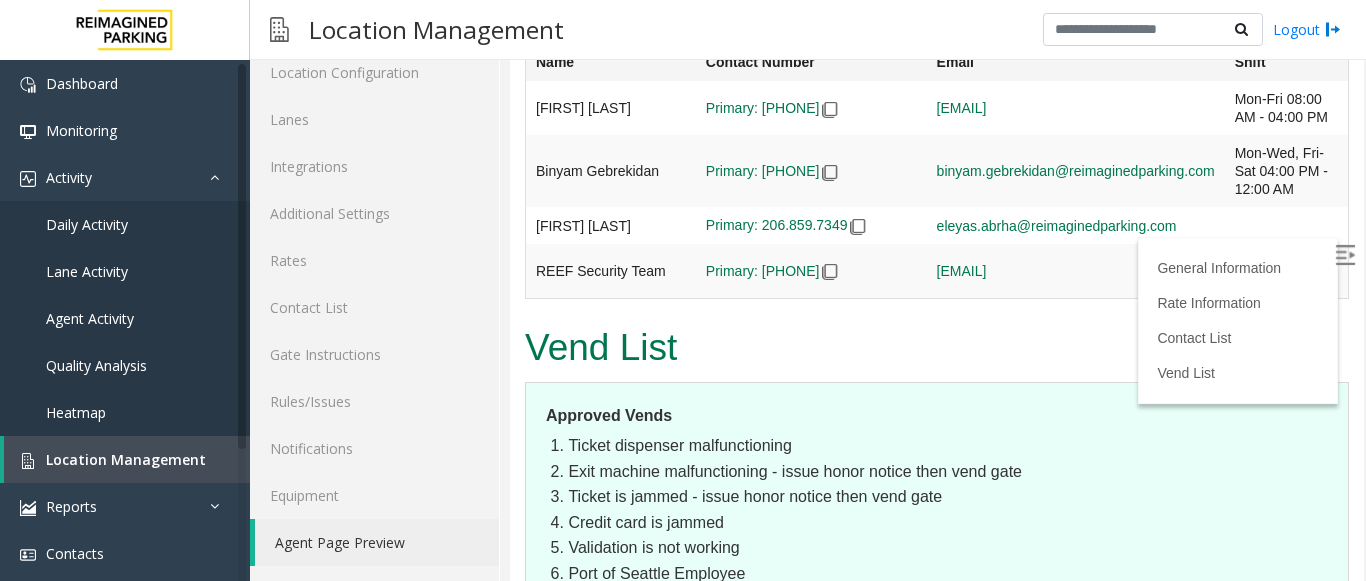 scroll, scrollTop: 5200, scrollLeft: 0, axis: vertical 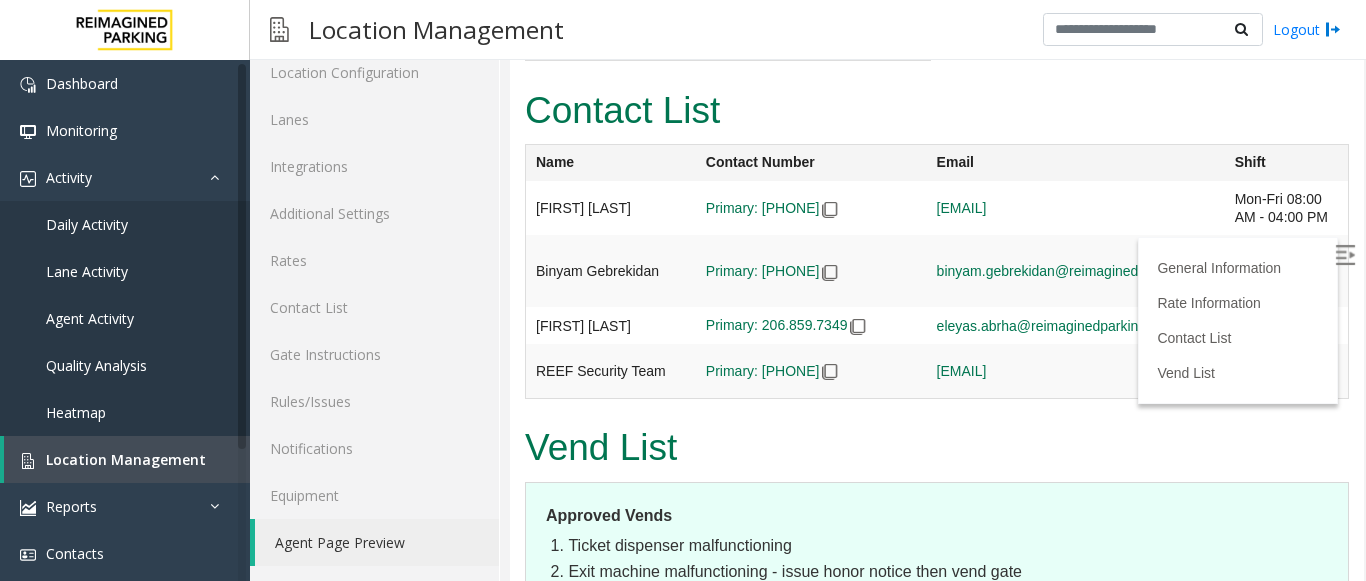 click at bounding box center [1347, 258] 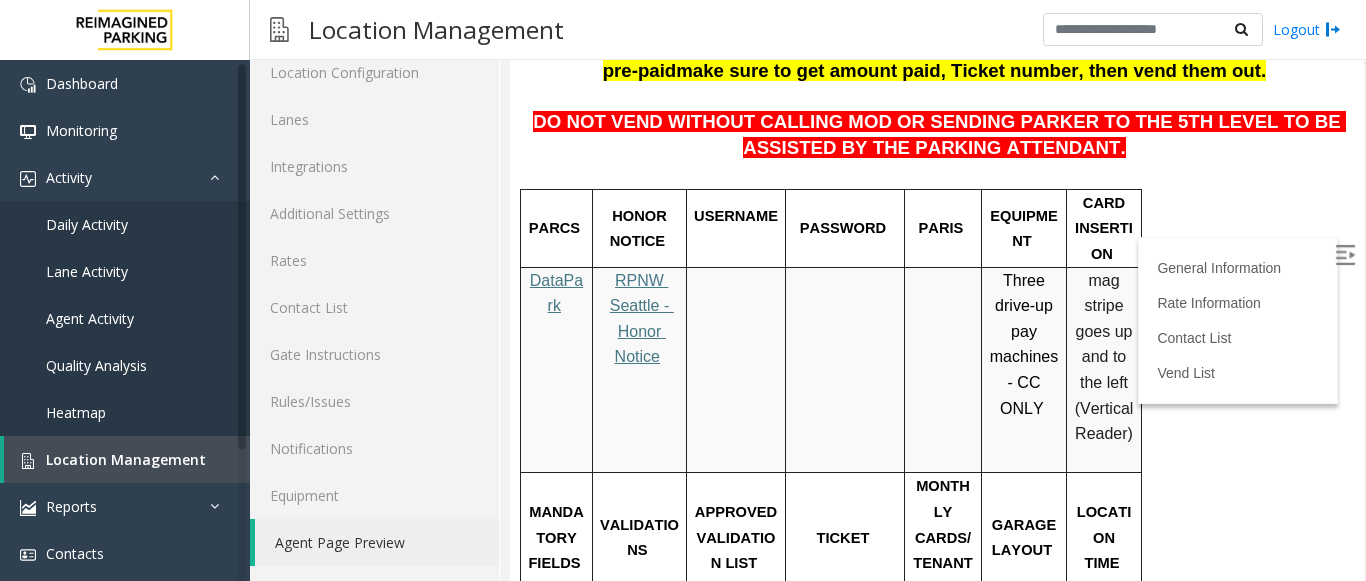 scroll, scrollTop: 0, scrollLeft: 0, axis: both 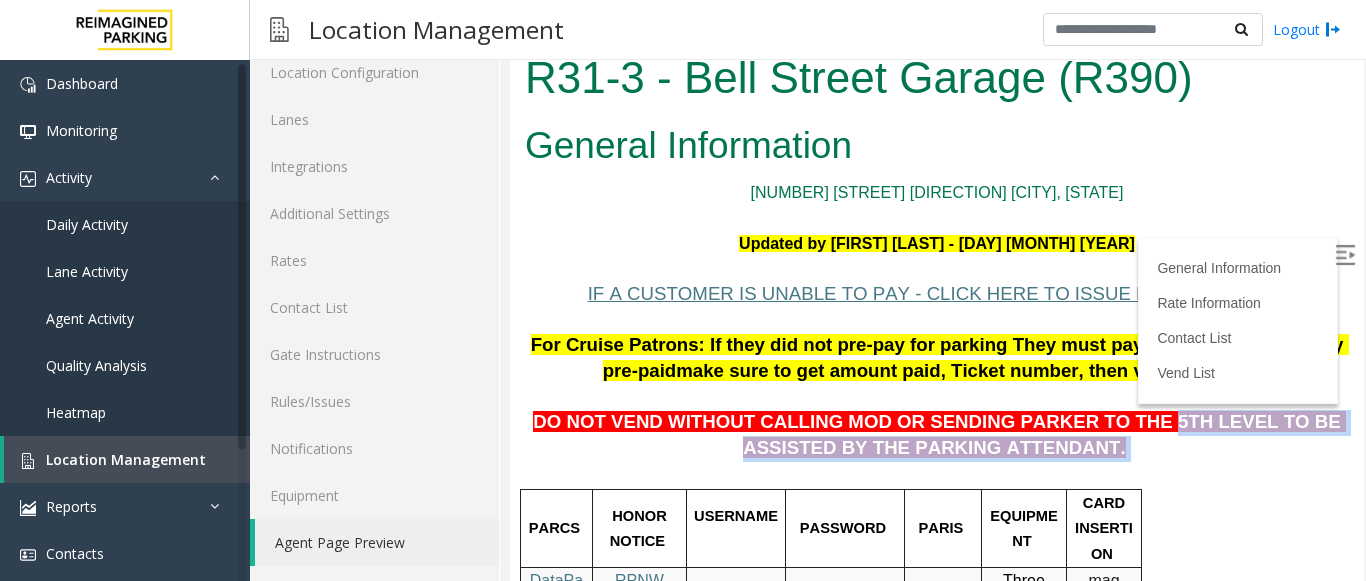 drag, startPoint x: 1077, startPoint y: 425, endPoint x: 1102, endPoint y: 452, distance: 36.796738 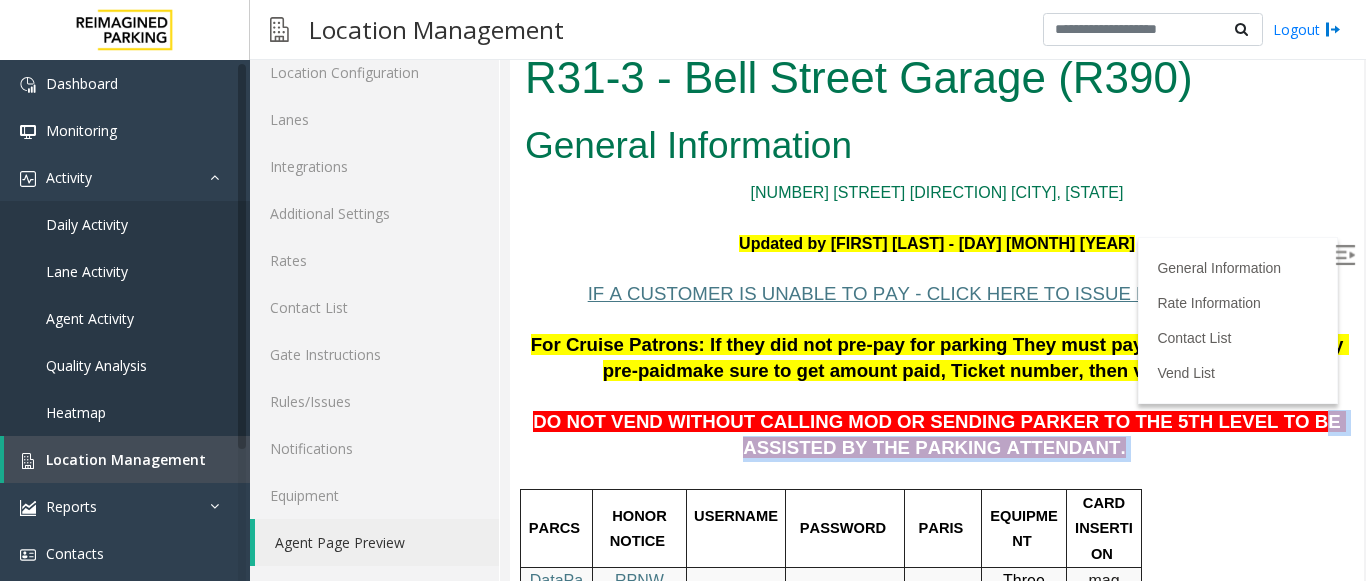 drag, startPoint x: 1198, startPoint y: 419, endPoint x: 1207, endPoint y: 458, distance: 40.024994 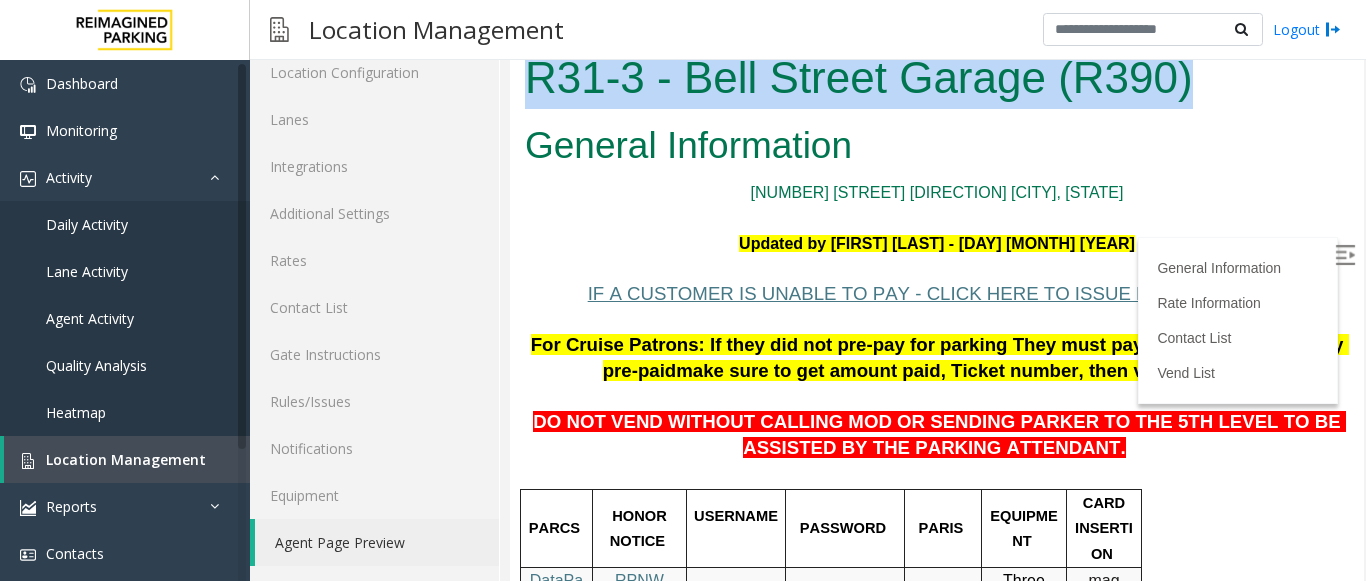 drag, startPoint x: 1223, startPoint y: 88, endPoint x: 522, endPoint y: 74, distance: 701.1398 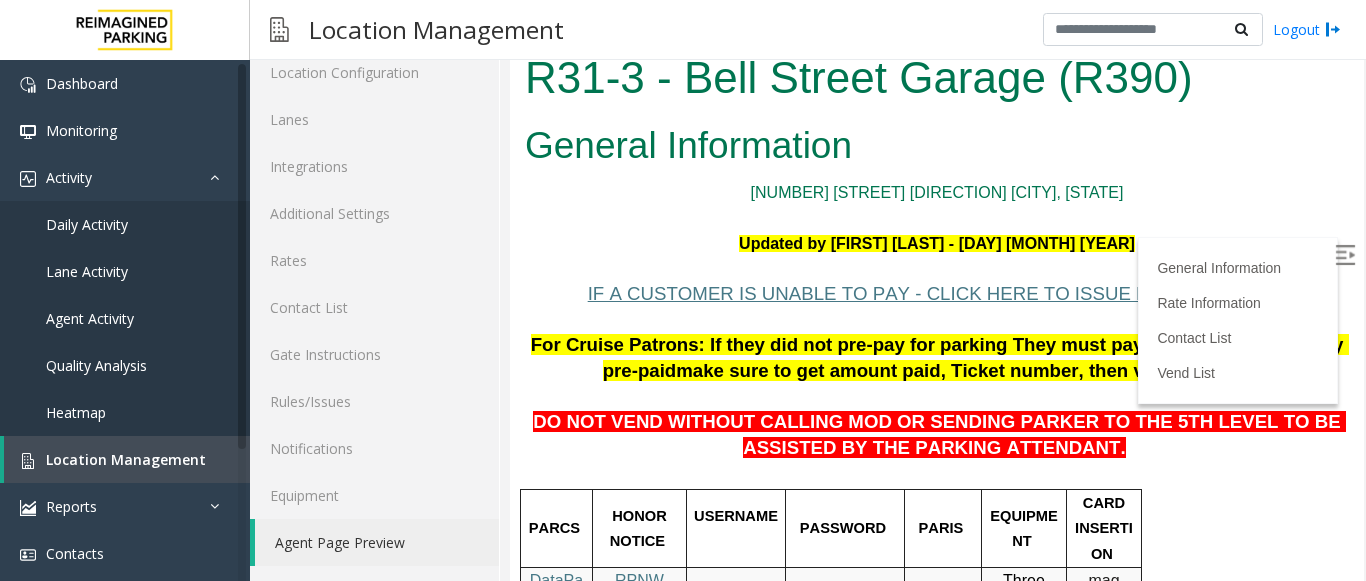 click on "General Information" at bounding box center [937, 146] 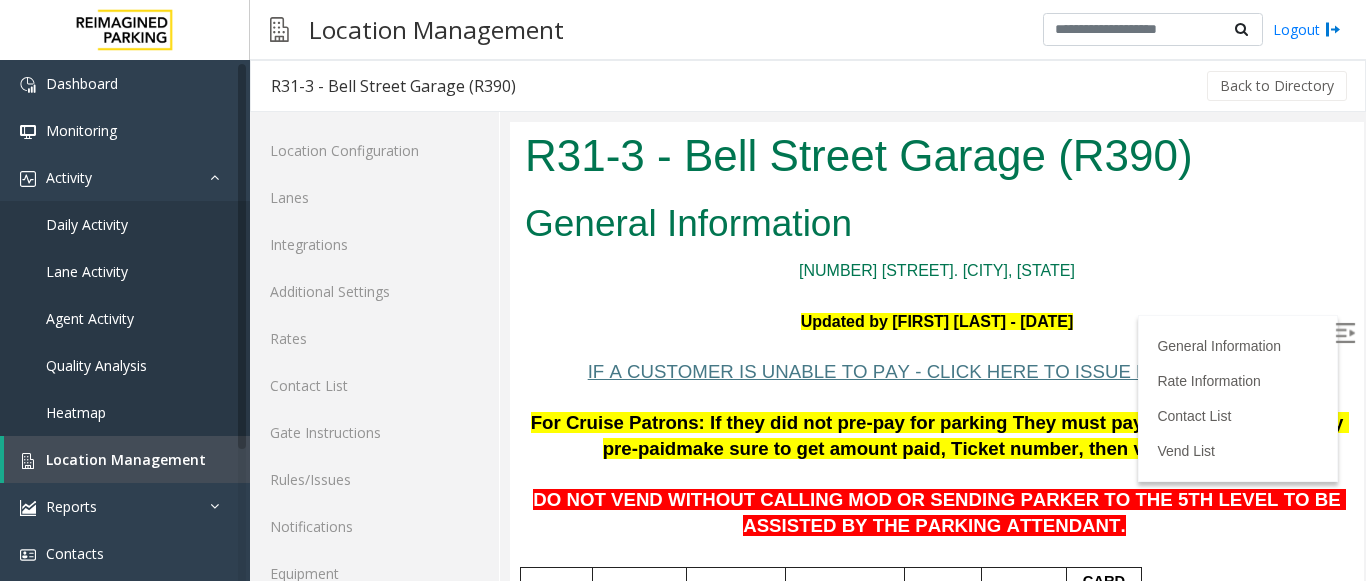 scroll, scrollTop: 0, scrollLeft: 0, axis: both 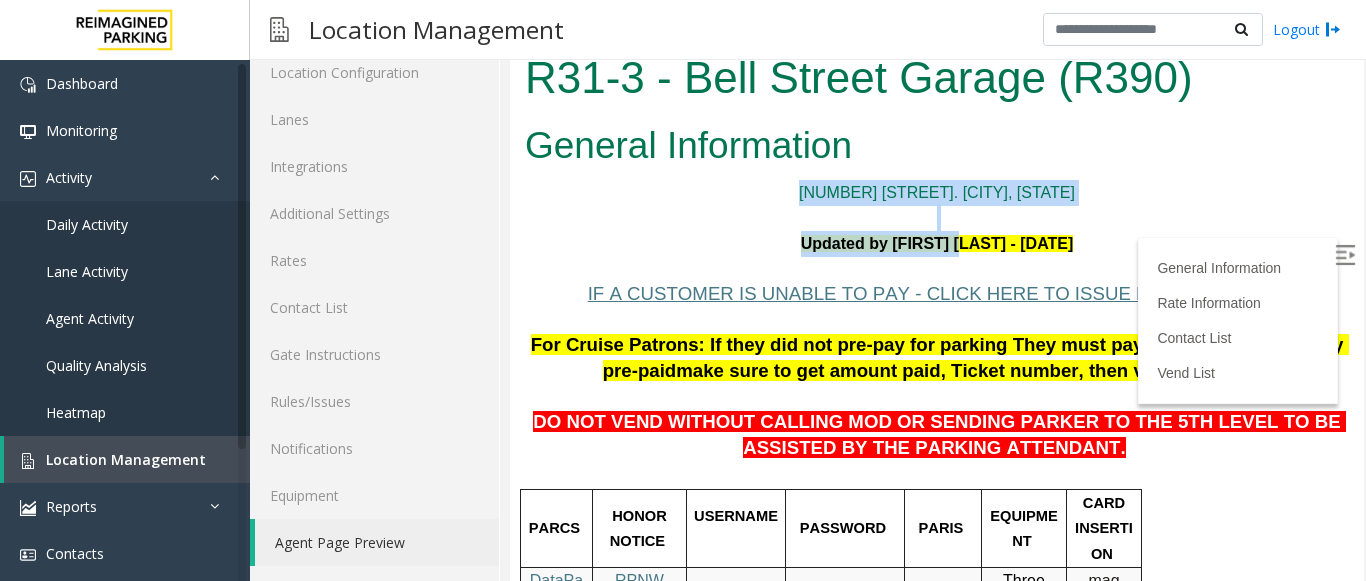 drag, startPoint x: 800, startPoint y: 194, endPoint x: 976, endPoint y: 253, distance: 185.62596 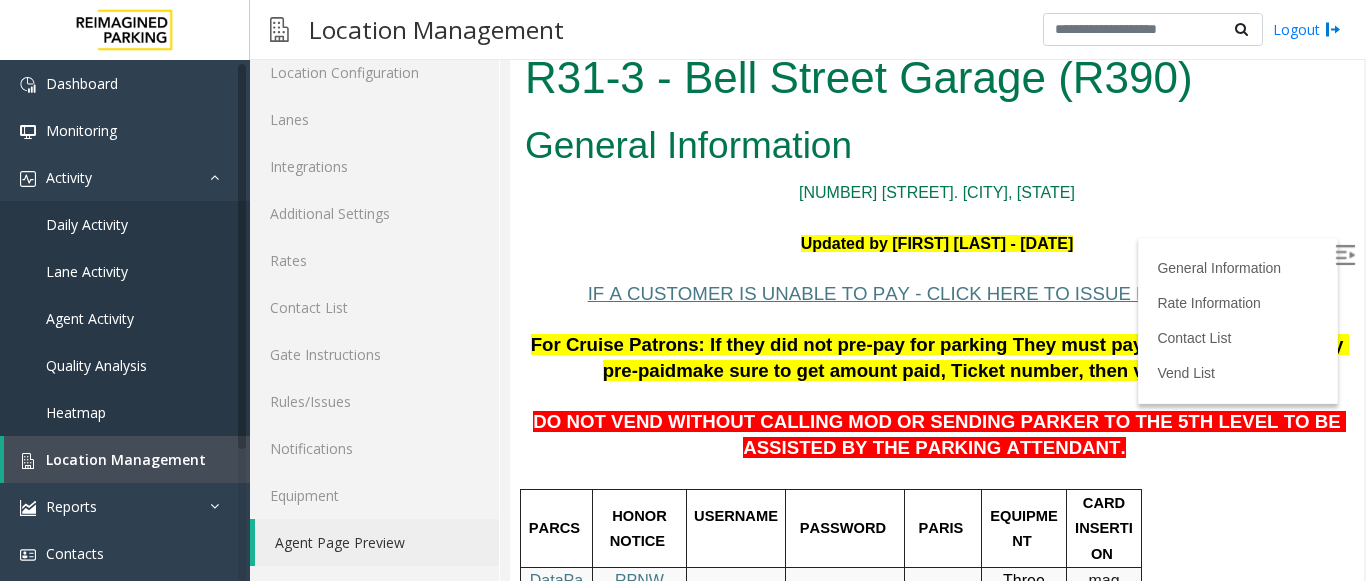 click on "Updated by [FIRST] [LAST] - [DAY] [MONTH] [YEAR]" at bounding box center [937, 244] 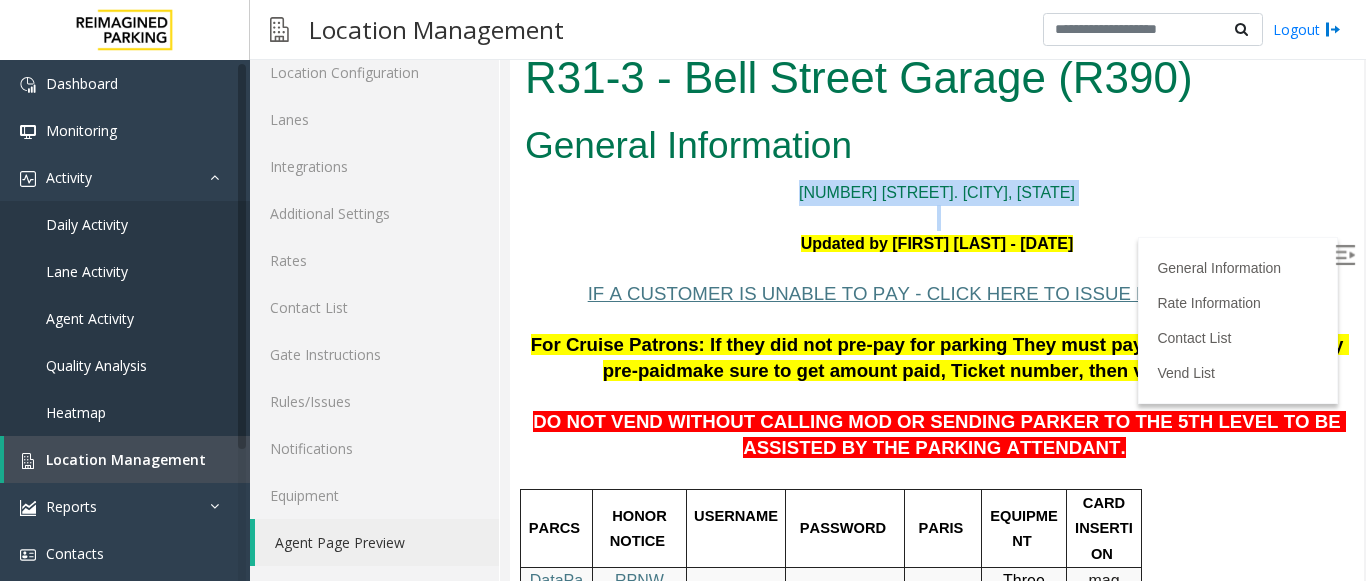 drag, startPoint x: 819, startPoint y: 185, endPoint x: 1024, endPoint y: 240, distance: 212.24985 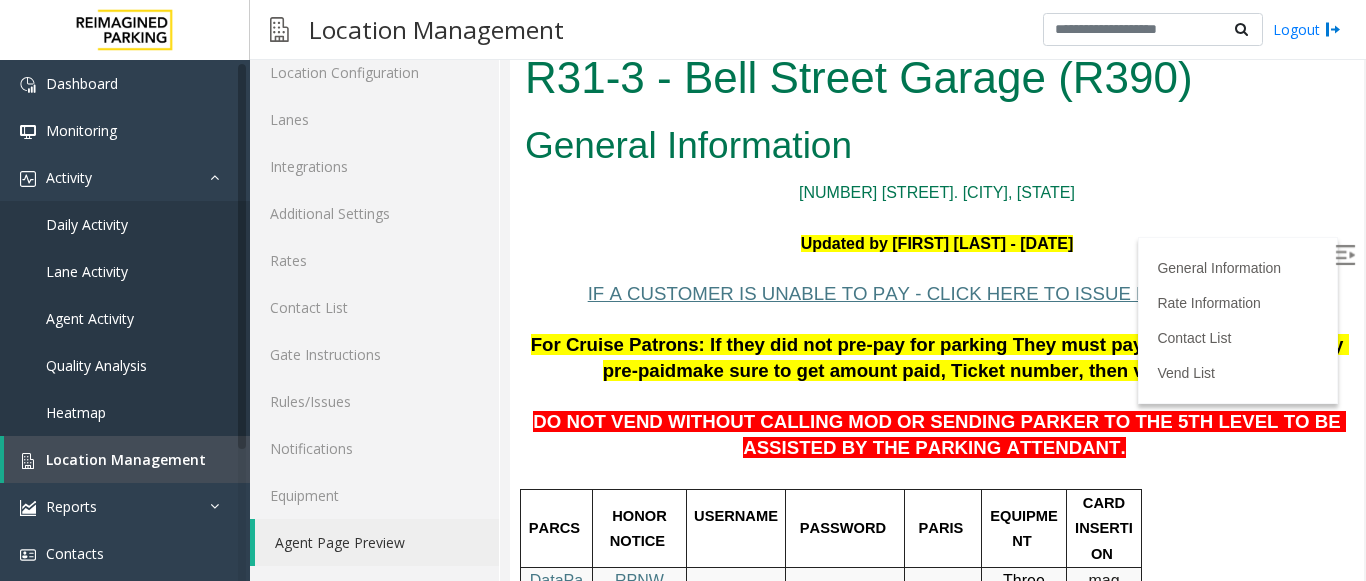 click on "Updated by [FIRST] [LAST] - [DAY] [MONTH] [YEAR]" at bounding box center [937, 243] 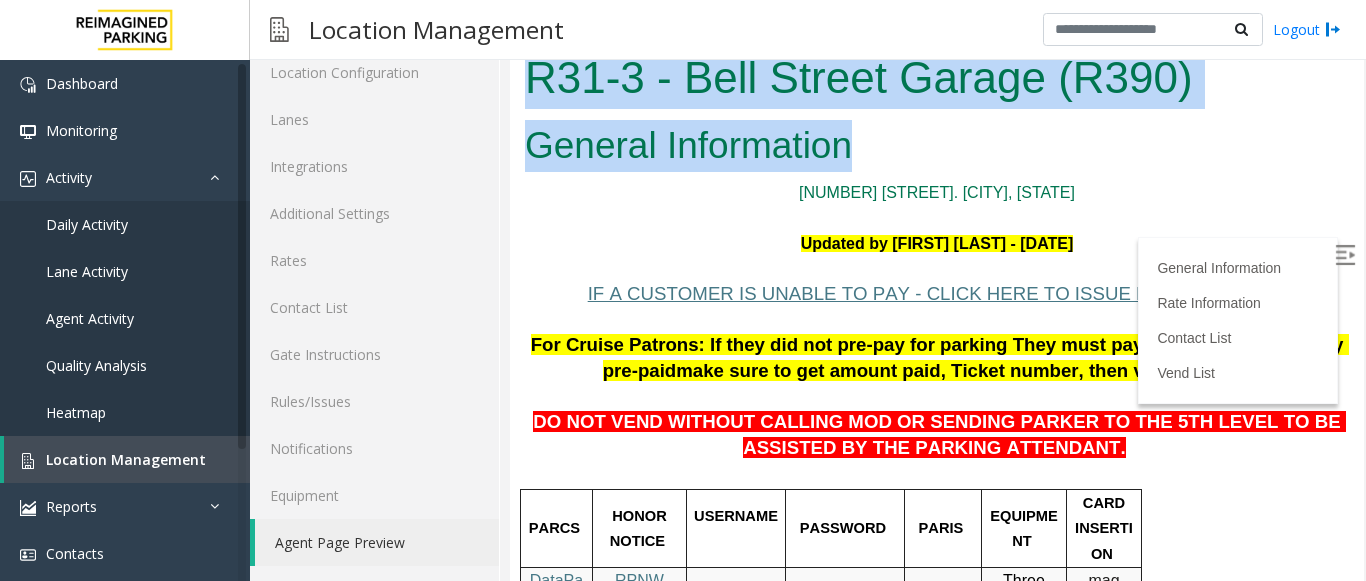 drag, startPoint x: 895, startPoint y: 166, endPoint x: 707, endPoint y: 136, distance: 190.37857 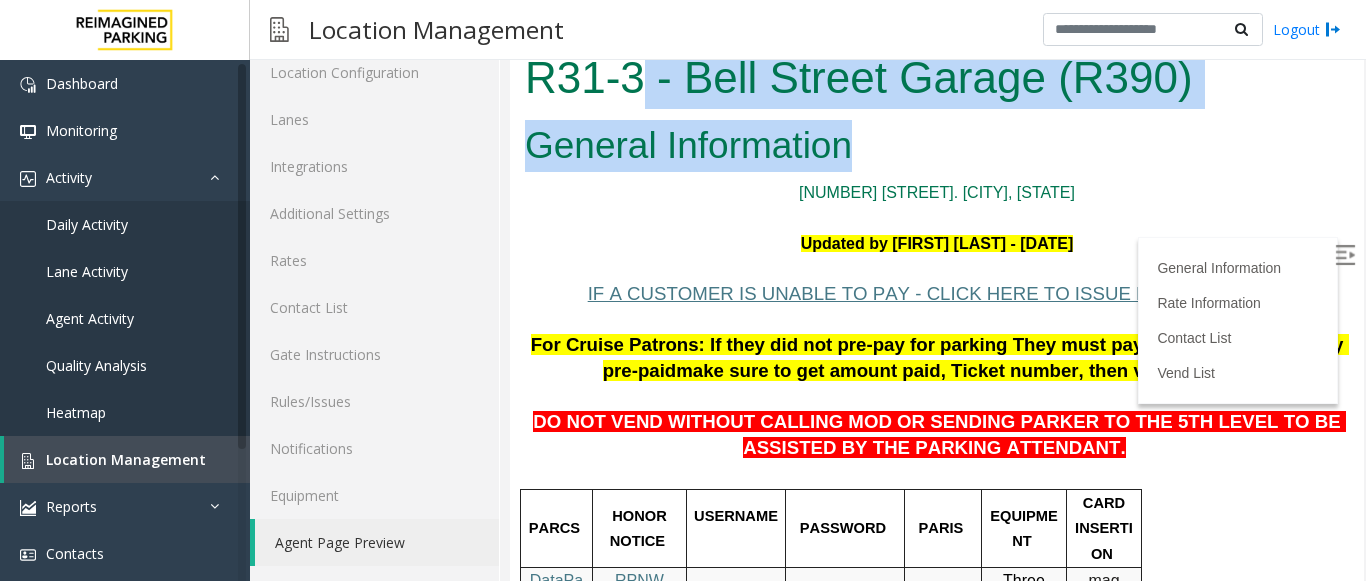click on "General Information" at bounding box center [937, 146] 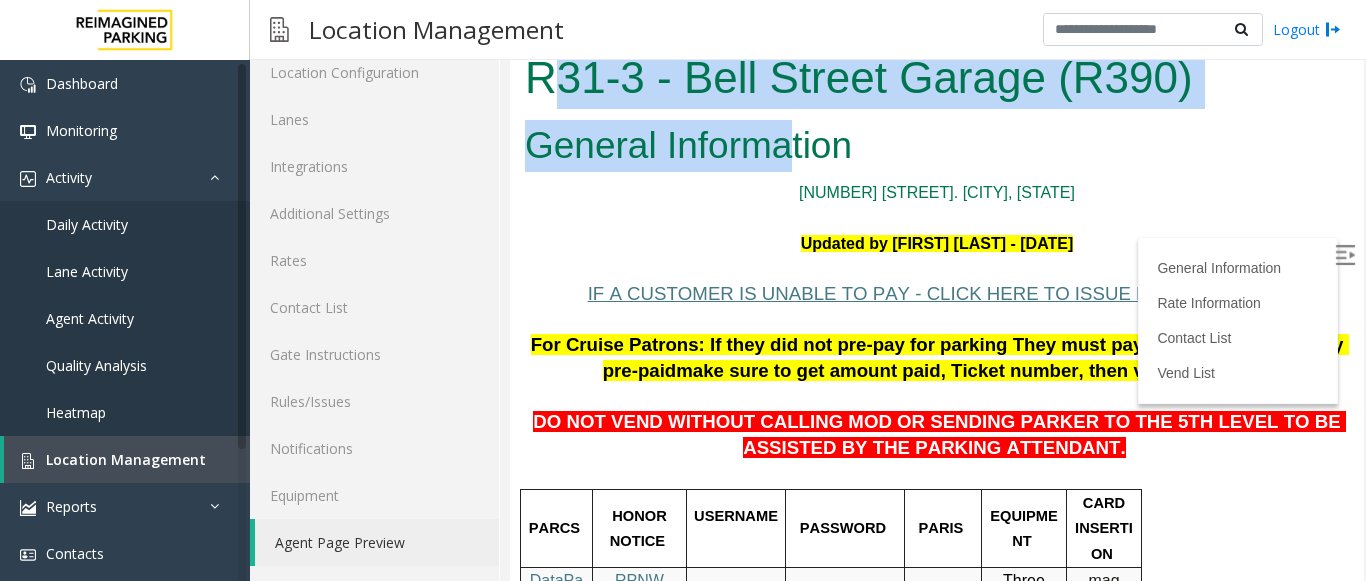 drag, startPoint x: 784, startPoint y: 142, endPoint x: 551, endPoint y: 90, distance: 238.73207 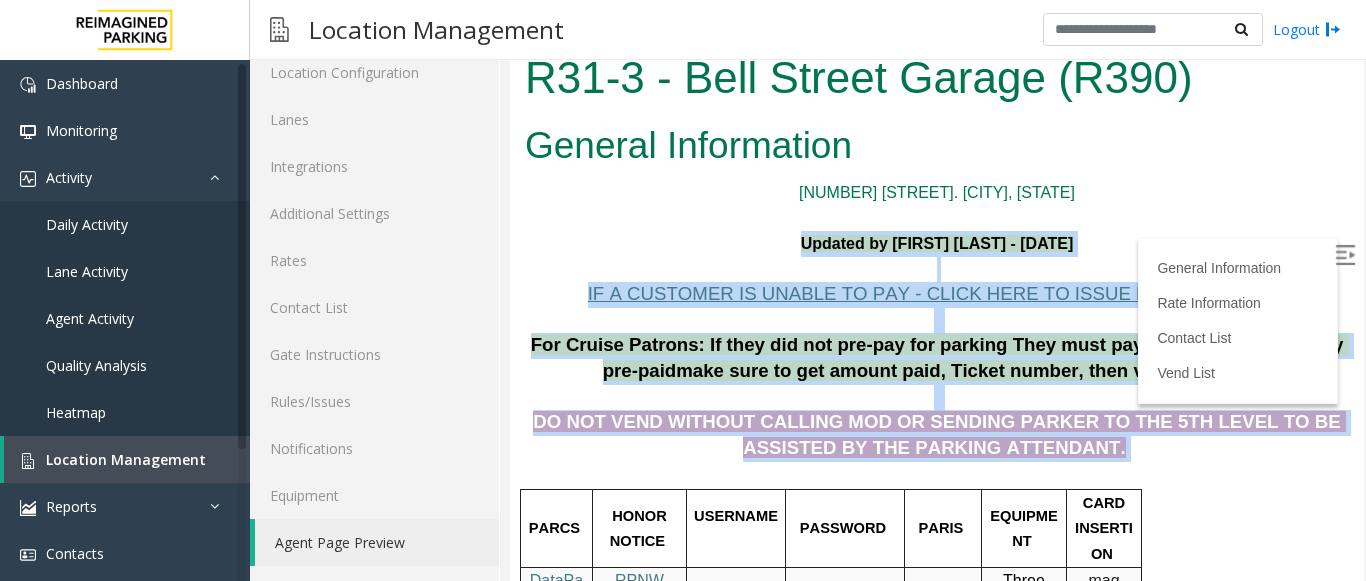 drag, startPoint x: 738, startPoint y: 241, endPoint x: 1182, endPoint y: 459, distance: 494.63116 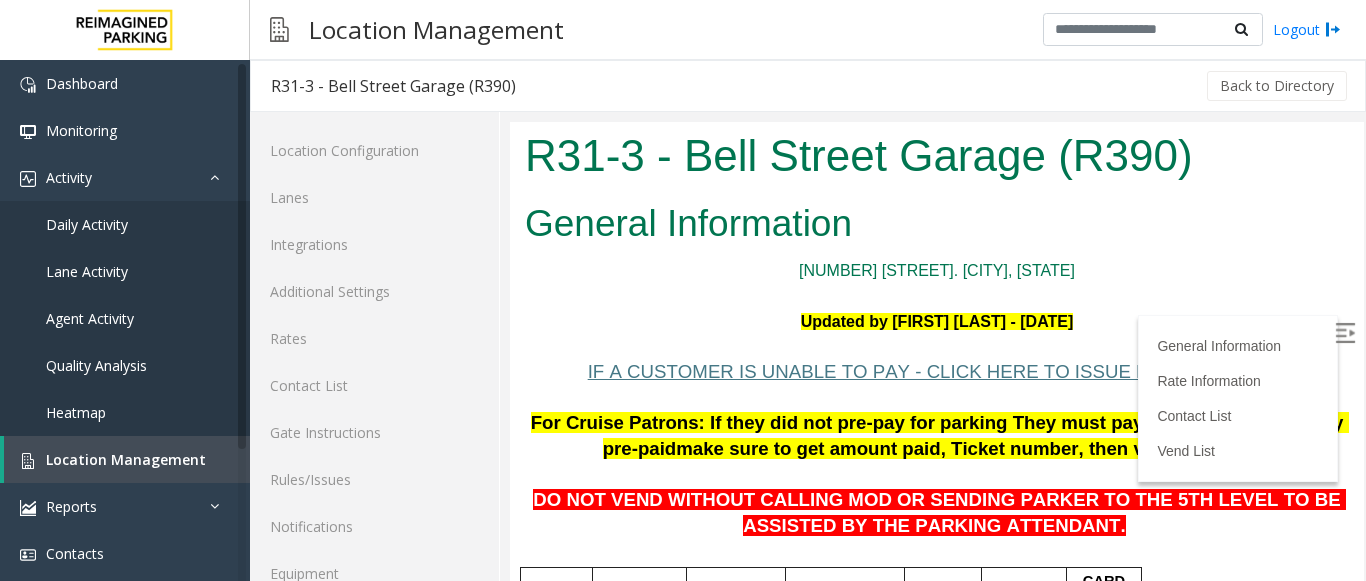 scroll, scrollTop: 0, scrollLeft: 0, axis: both 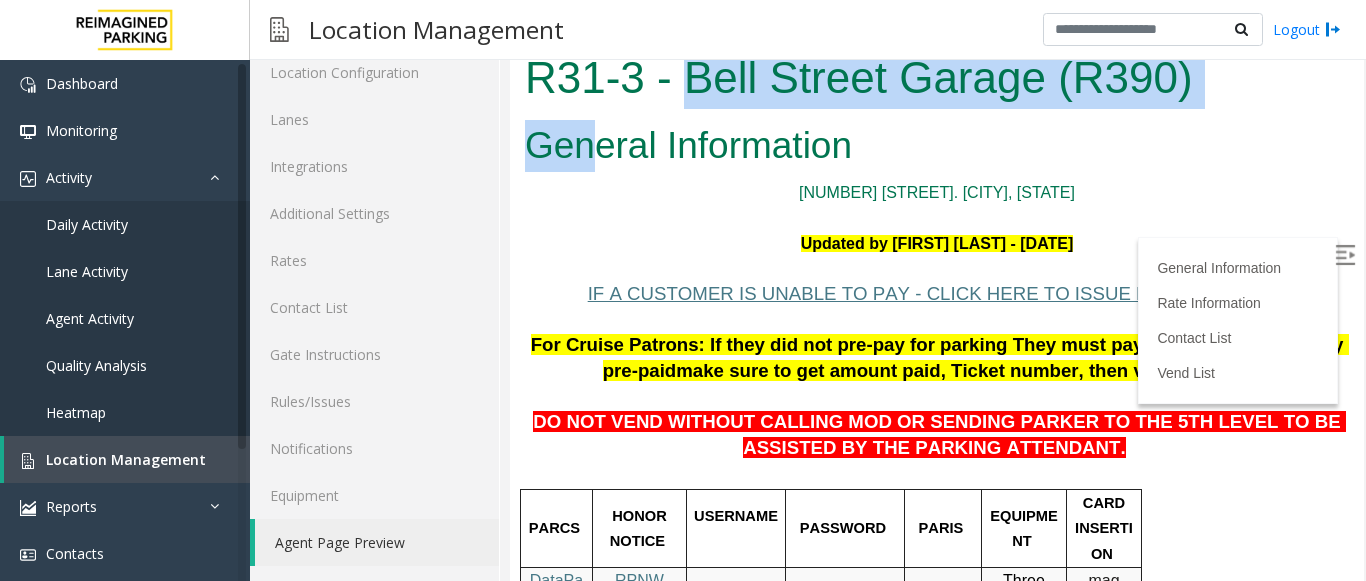 drag, startPoint x: 680, startPoint y: 81, endPoint x: 586, endPoint y: 119, distance: 101.390335 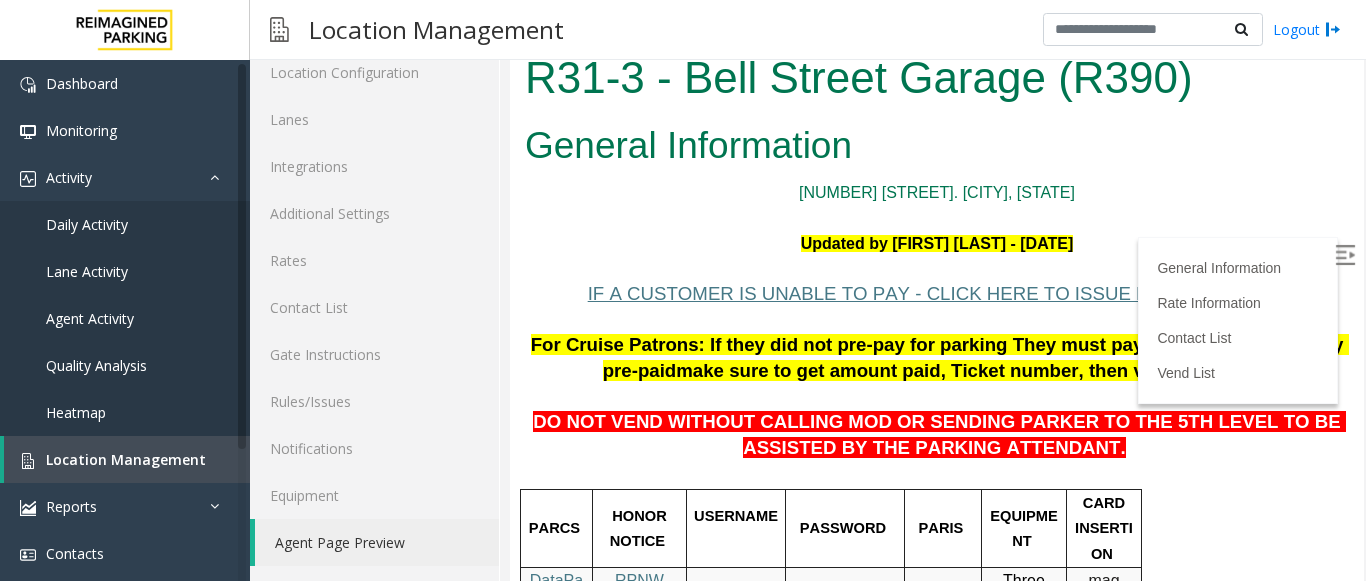 click on "R31-3 - Bell Street Garage (R390)" at bounding box center [937, 80] 